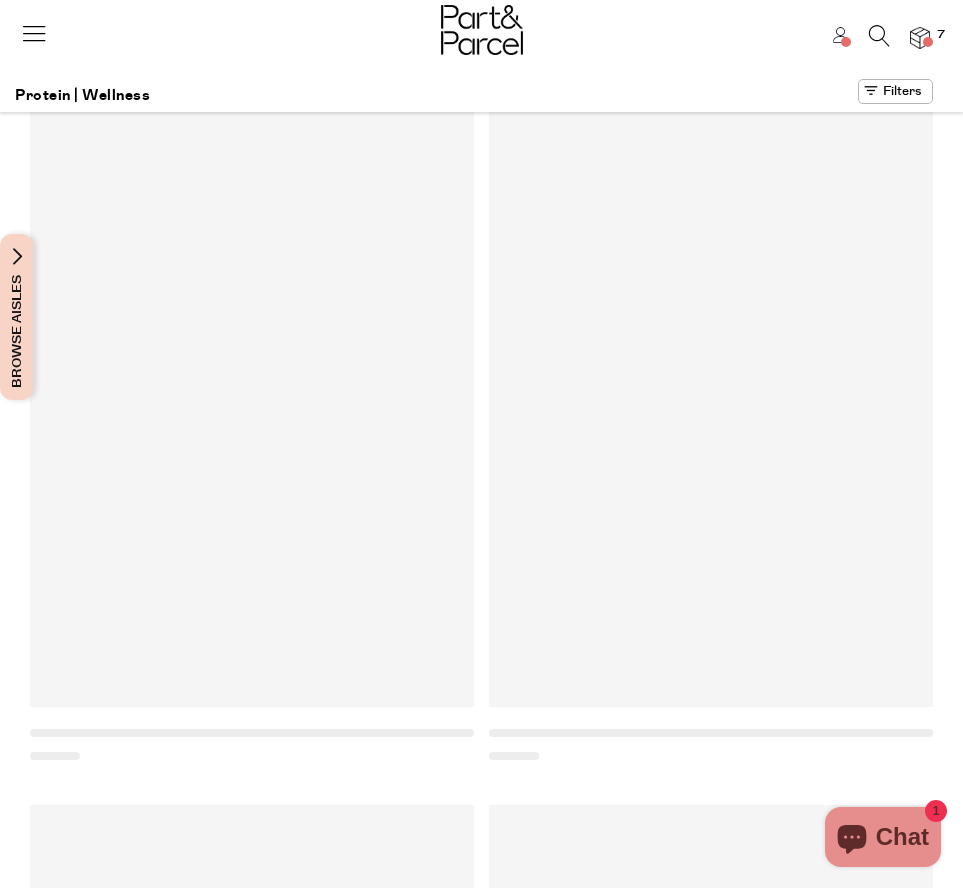 scroll, scrollTop: -3, scrollLeft: 0, axis: vertical 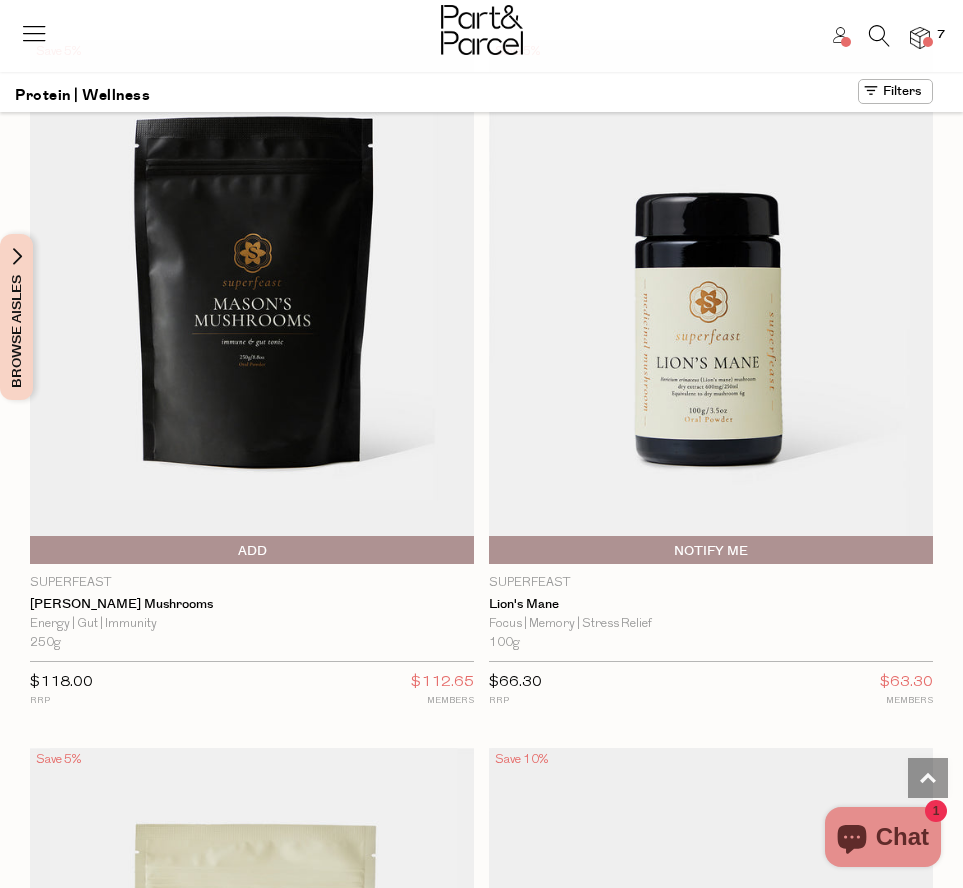 click at bounding box center [711, 302] 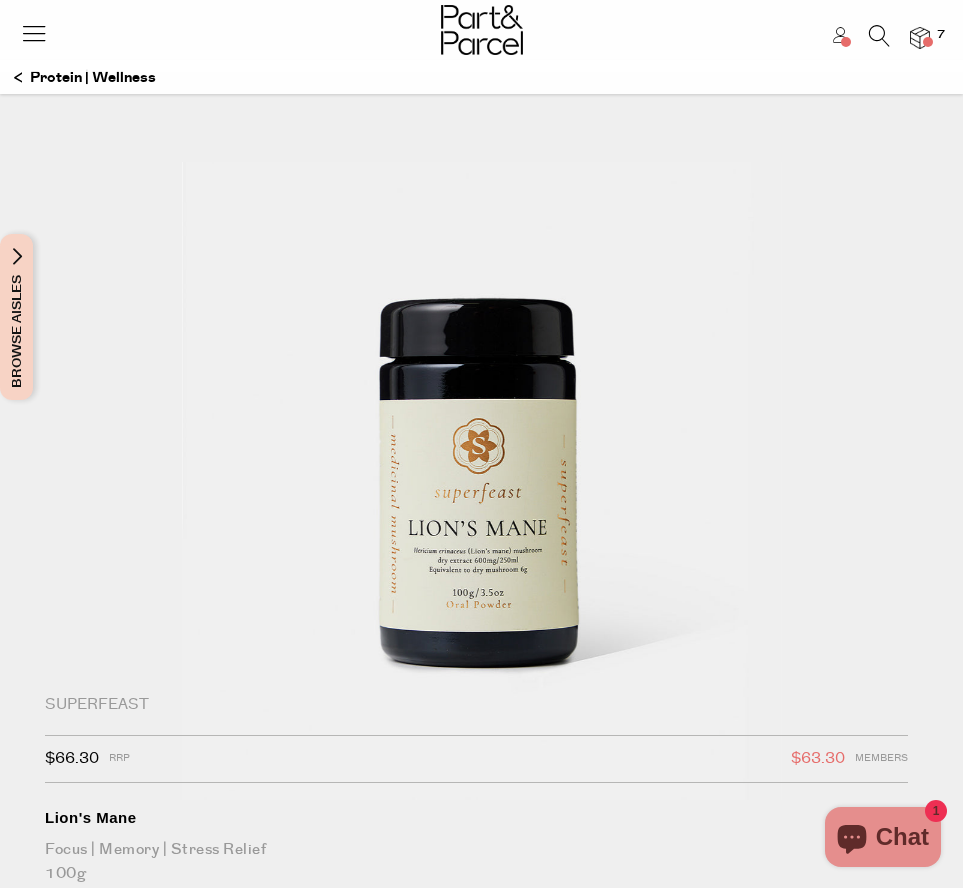scroll, scrollTop: 0, scrollLeft: 0, axis: both 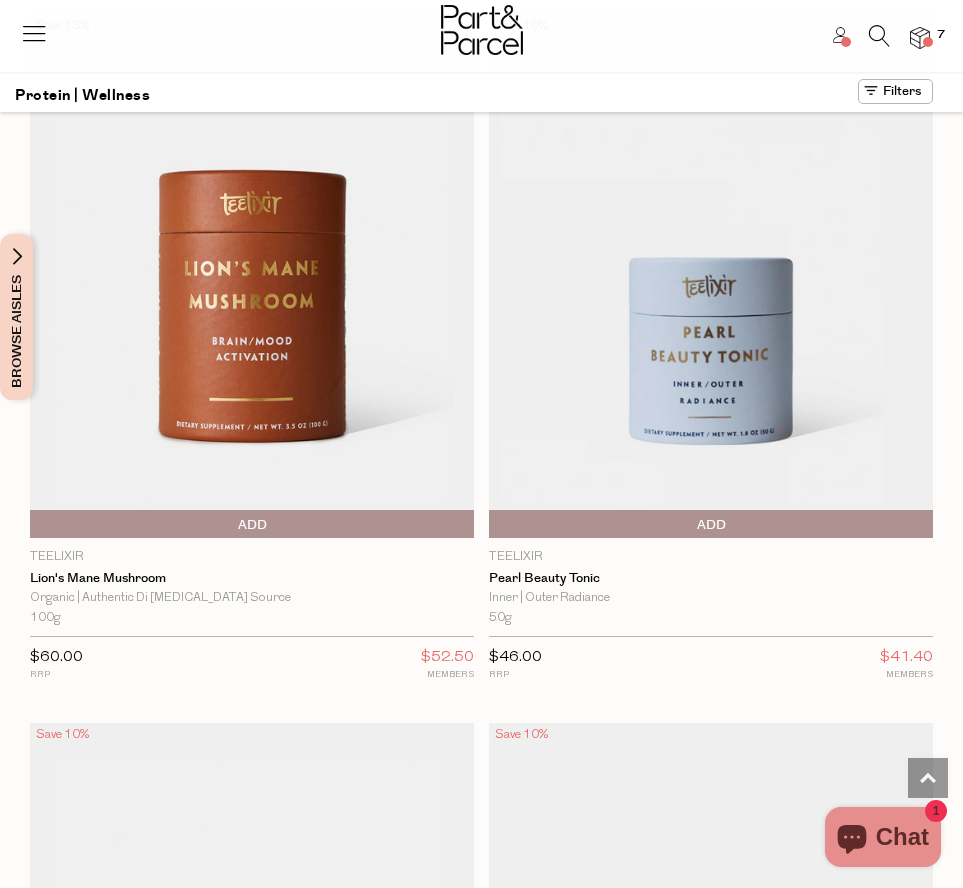click at bounding box center [252, 276] 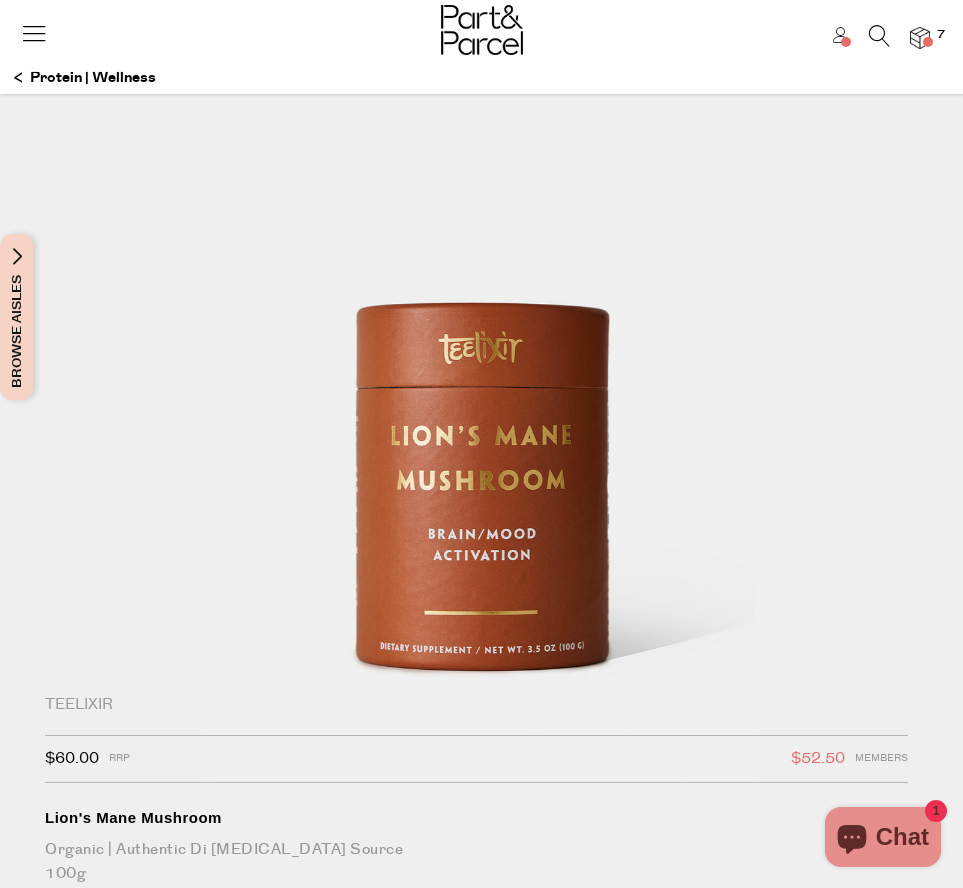 scroll, scrollTop: 0, scrollLeft: 0, axis: both 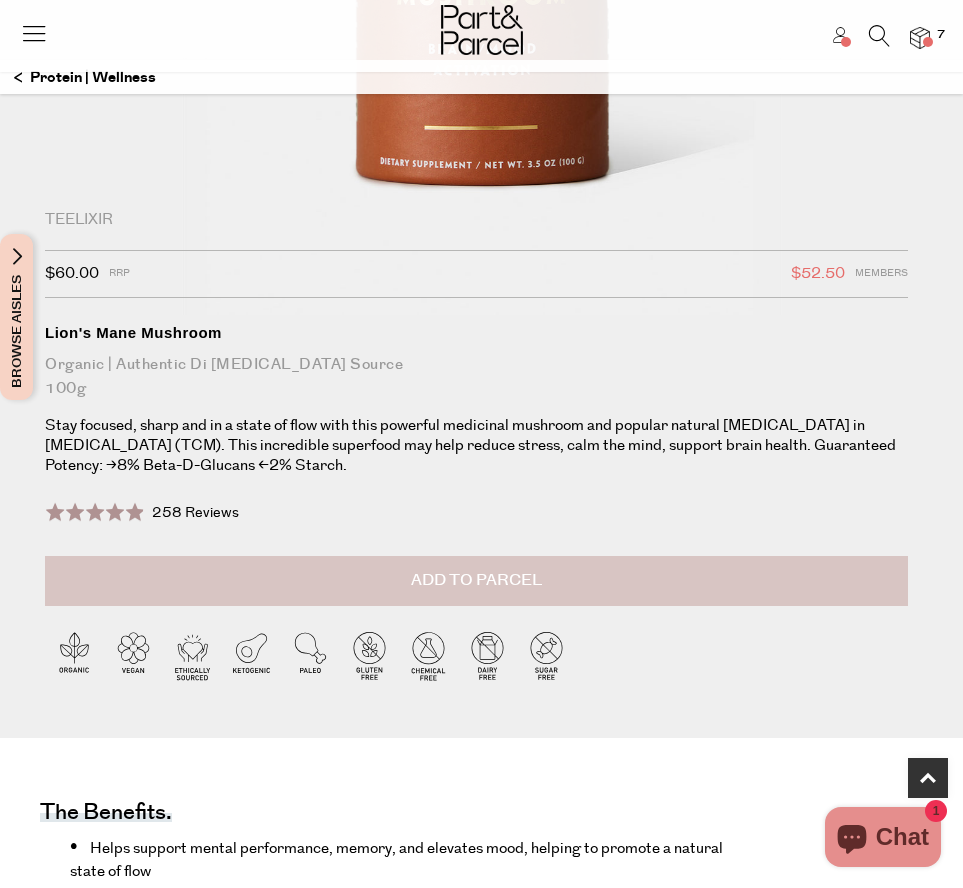 click on "Add to Parcel" at bounding box center [476, 581] 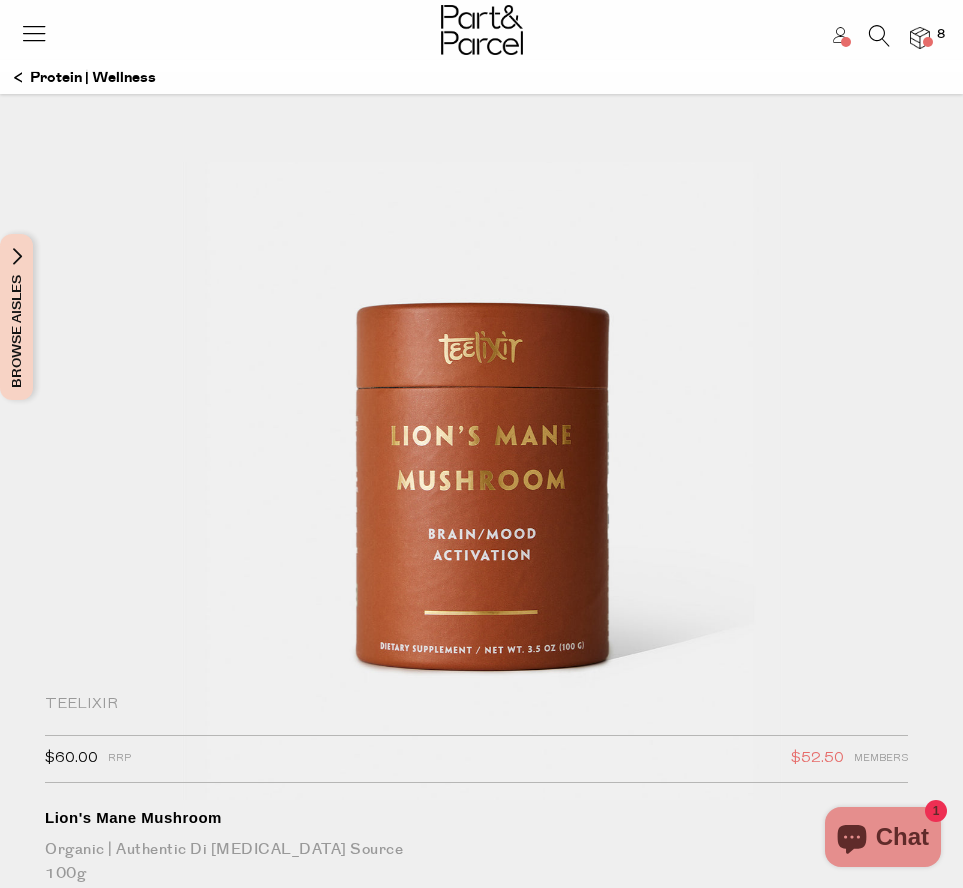 scroll, scrollTop: 0, scrollLeft: 0, axis: both 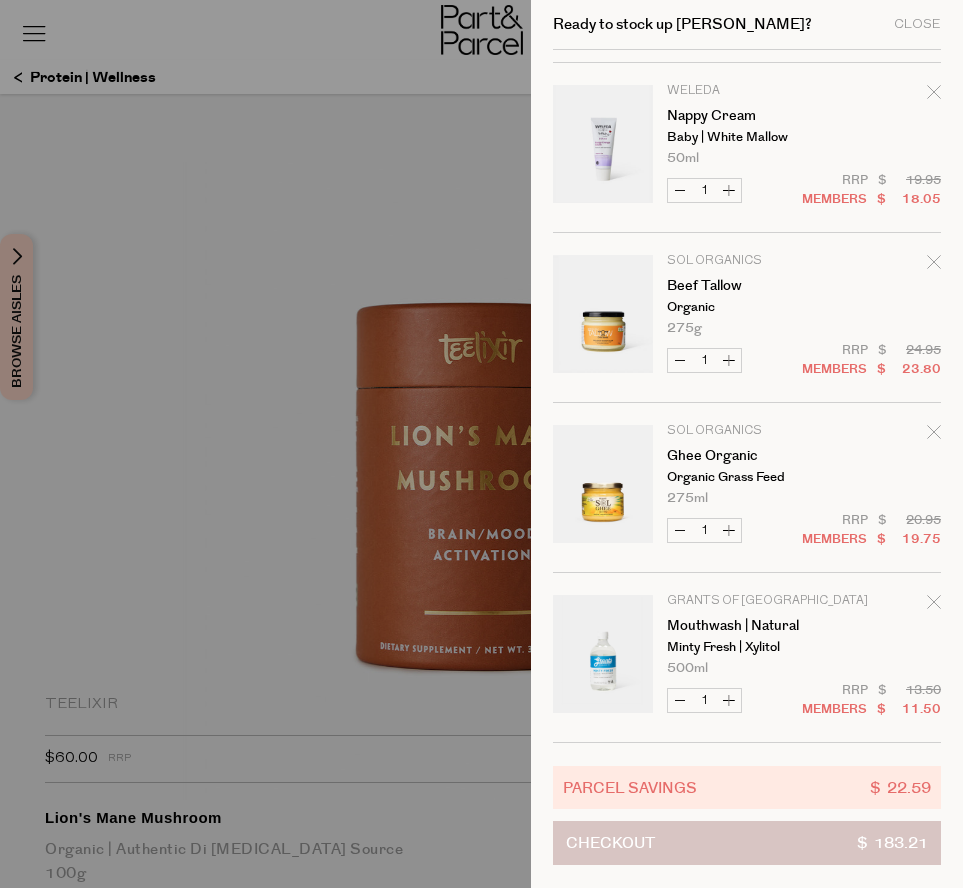 click on "Checkout $ 183.21" at bounding box center (747, 843) 